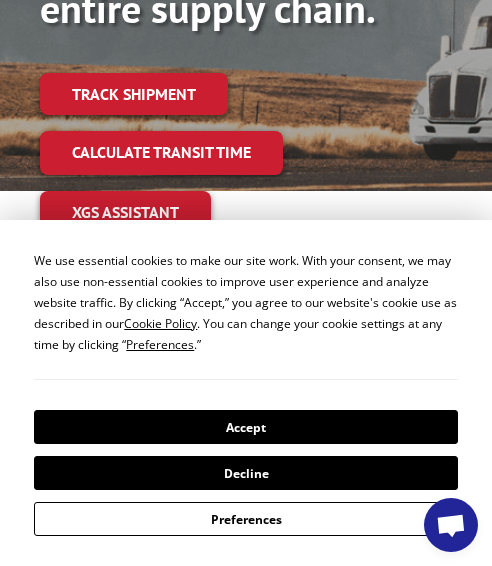 scroll, scrollTop: 300, scrollLeft: 0, axis: vertical 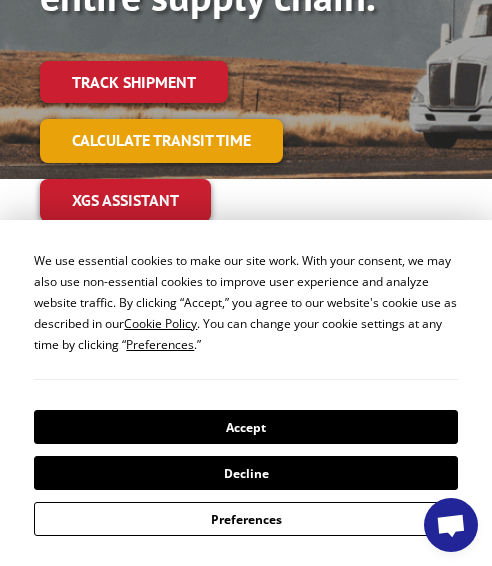 click on "Calculate transit time" at bounding box center (161, 140) 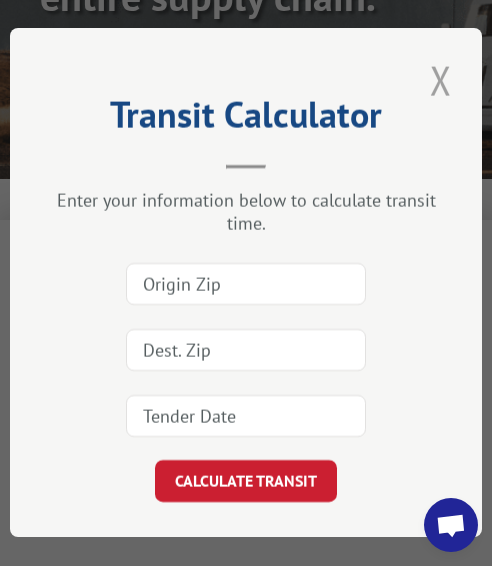 click at bounding box center [441, 80] 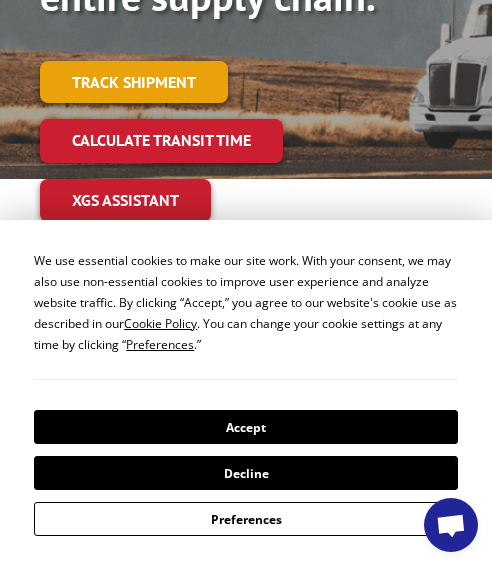 click on "Track shipment" at bounding box center [134, 82] 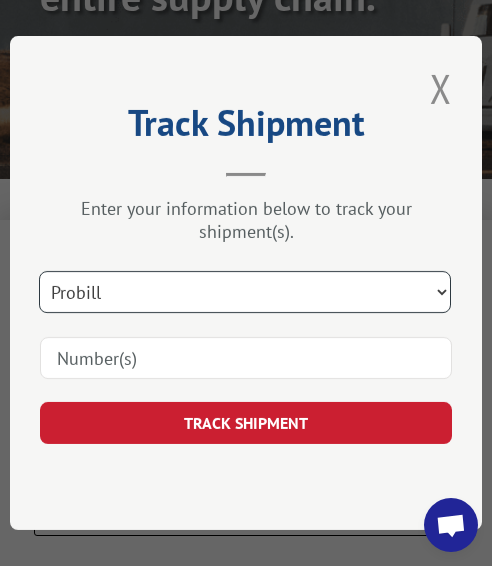drag, startPoint x: 443, startPoint y: 286, endPoint x: 421, endPoint y: 286, distance: 22 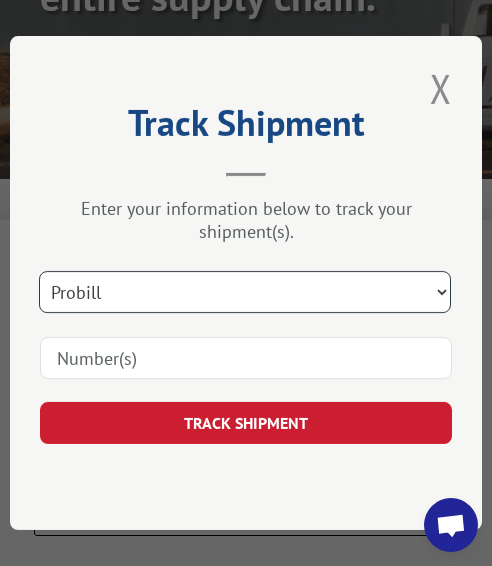 select on "bol" 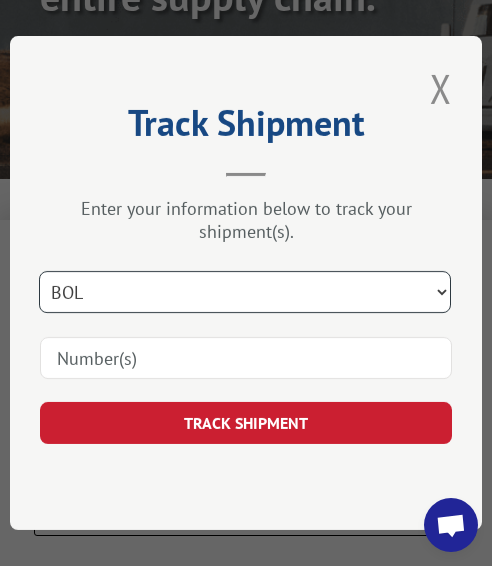 click on "Select category... Probill BOL PO" at bounding box center (245, 292) 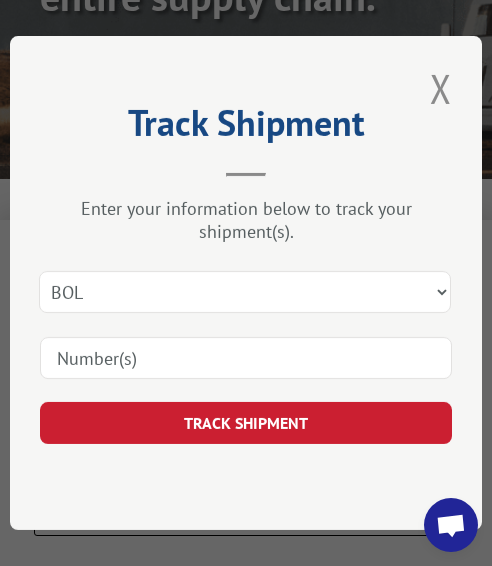 click at bounding box center (246, 358) 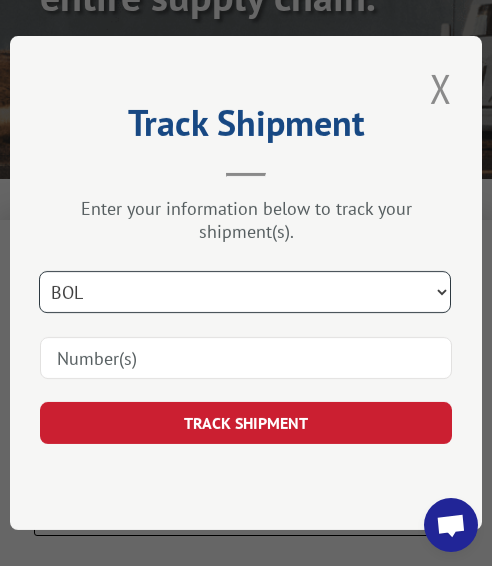 click on "Select category... Probill BOL PO" at bounding box center (245, 292) 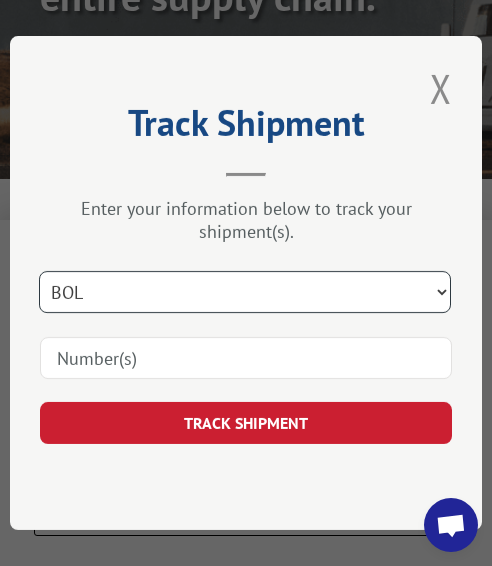 click on "Select category... Probill BOL PO" at bounding box center [245, 292] 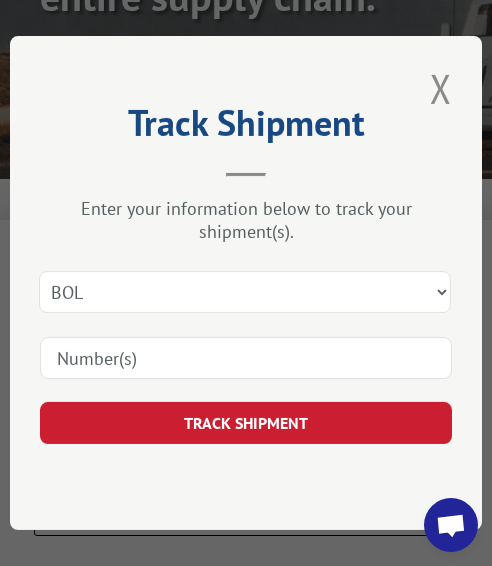 click at bounding box center (246, 358) 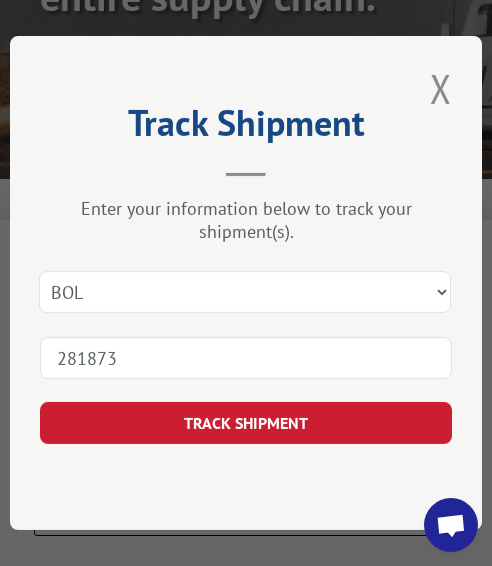 type on "[BILL_OF_LADING]" 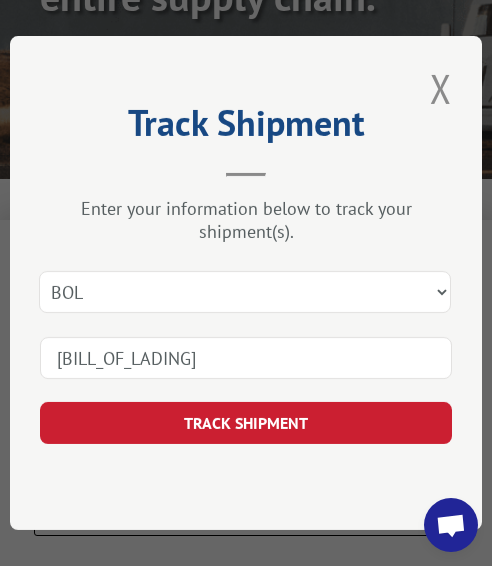 click on "TRACK SHIPMENT" at bounding box center [246, 423] 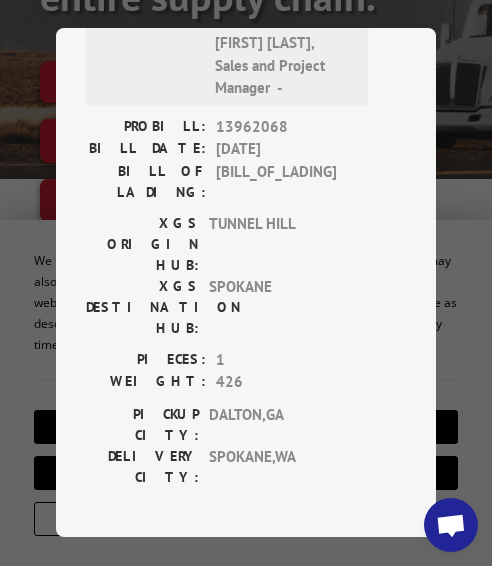 scroll, scrollTop: 23, scrollLeft: 0, axis: vertical 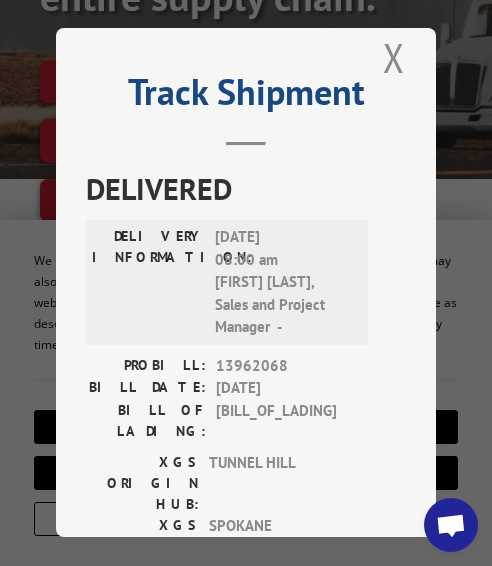 drag, startPoint x: 385, startPoint y: 46, endPoint x: 378, endPoint y: 119, distance: 73.33485 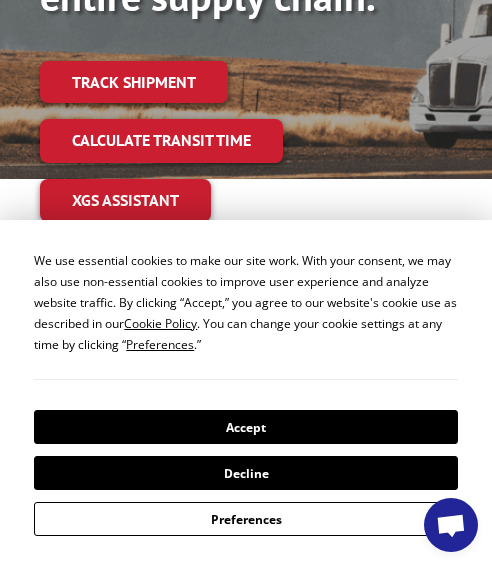 drag, startPoint x: 139, startPoint y: 76, endPoint x: 153, endPoint y: 91, distance: 20.518284 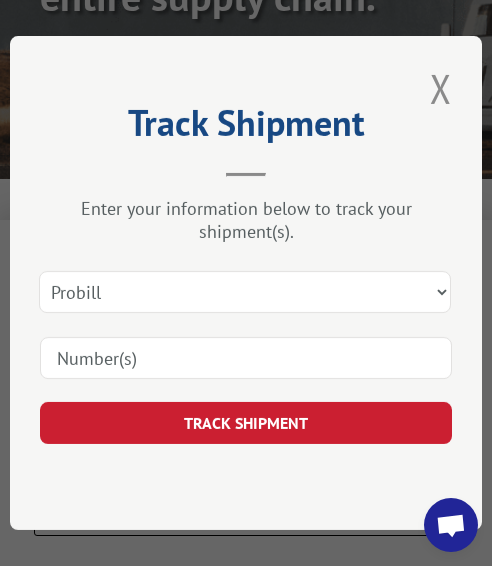 scroll, scrollTop: 0, scrollLeft: 0, axis: both 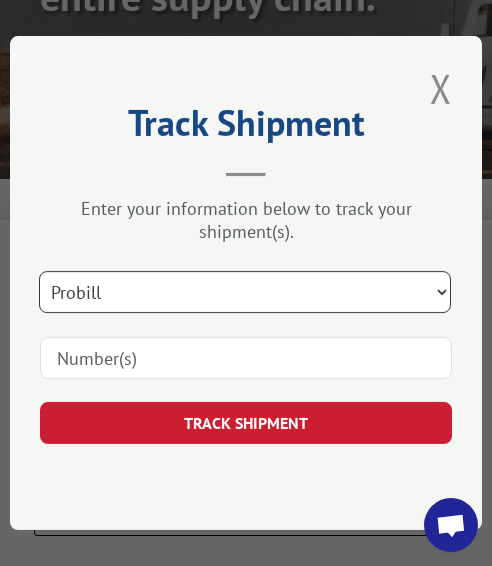 drag, startPoint x: 445, startPoint y: 278, endPoint x: 315, endPoint y: 279, distance: 130.00385 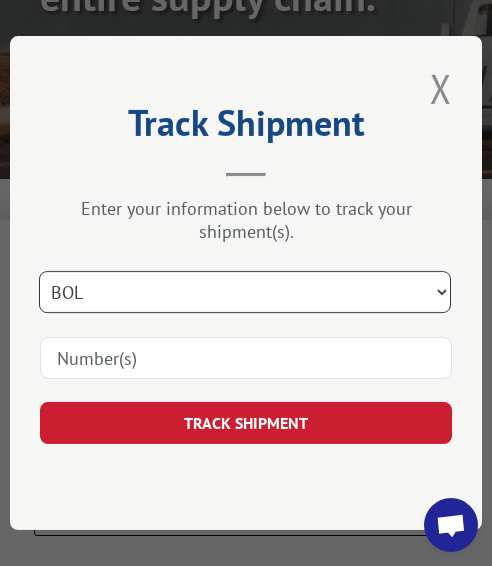 click on "Select category... Probill BOL PO" at bounding box center [245, 292] 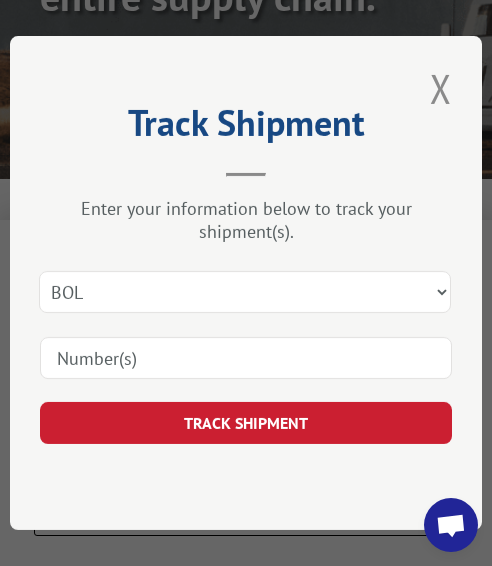 click at bounding box center [246, 358] 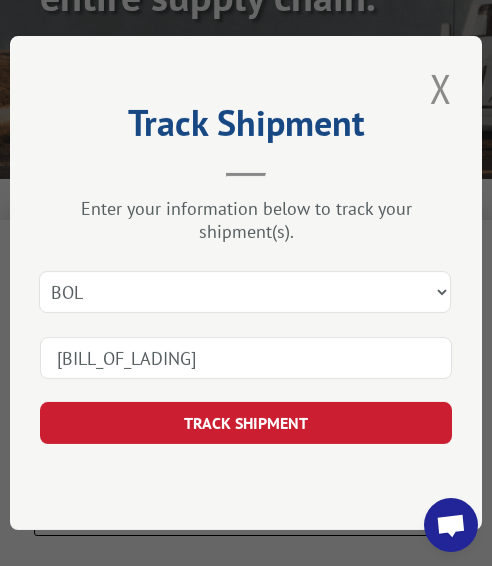type on "[BILL_OF_LADING]" 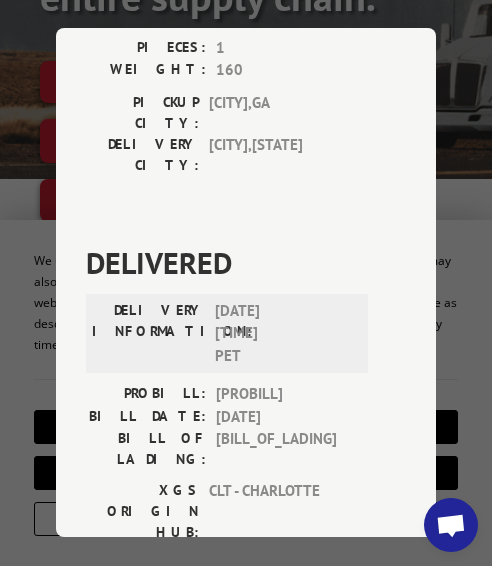 scroll, scrollTop: 0, scrollLeft: 0, axis: both 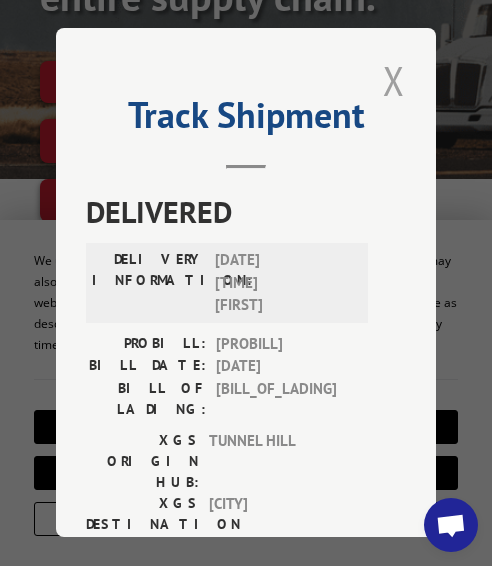 click at bounding box center [394, 80] 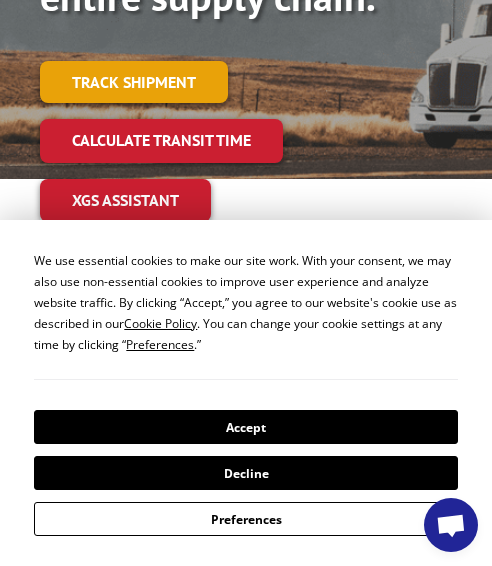 click on "Track shipment" at bounding box center (134, 82) 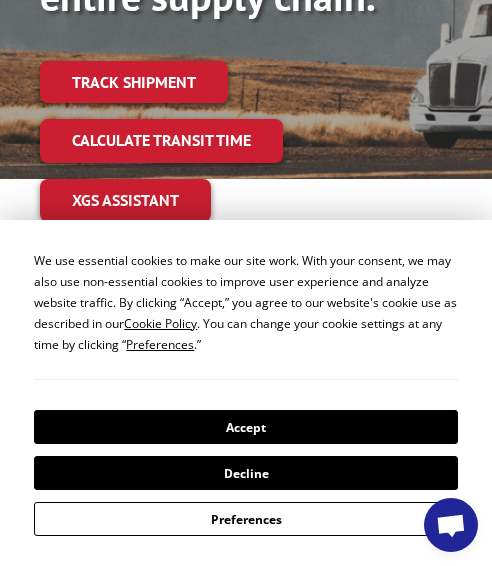 scroll, scrollTop: 0, scrollLeft: 0, axis: both 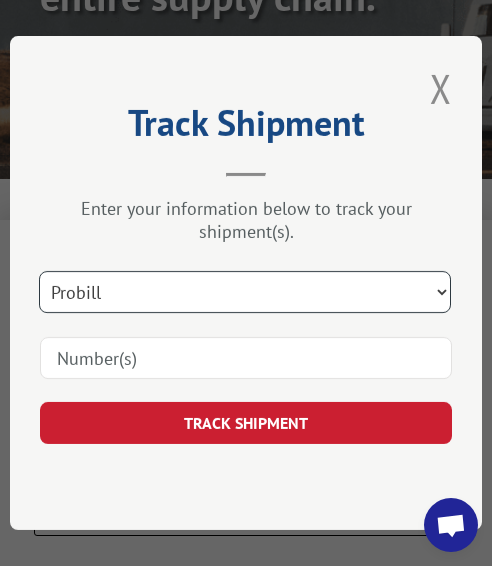 drag, startPoint x: 452, startPoint y: 282, endPoint x: 405, endPoint y: 286, distance: 47.169907 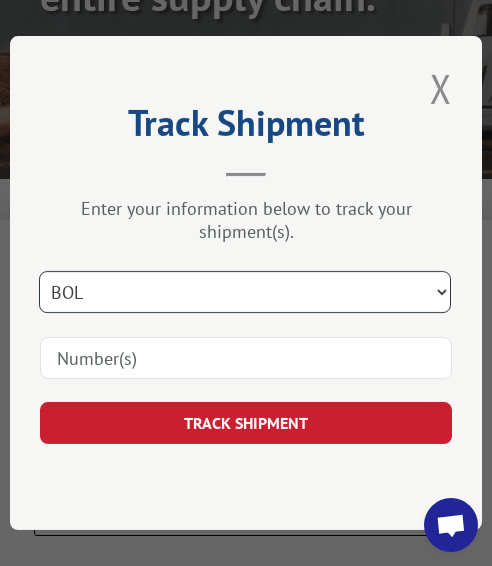 click on "Select category... Probill BOL PO" at bounding box center (245, 292) 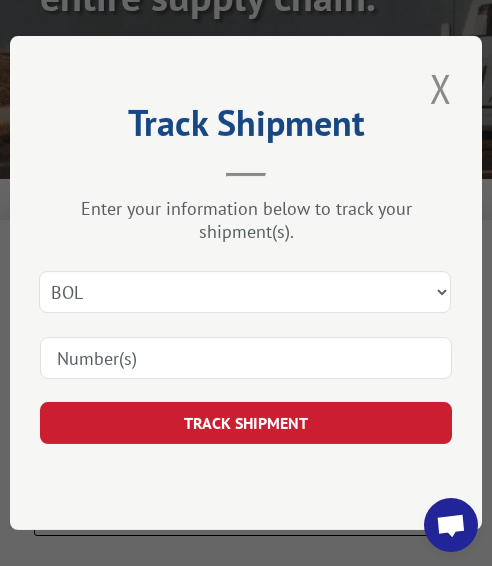 click at bounding box center (246, 358) 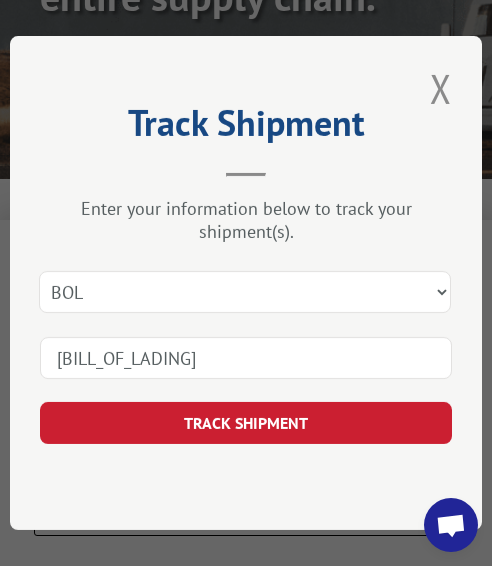 type on "[BILL_OF_LADING]" 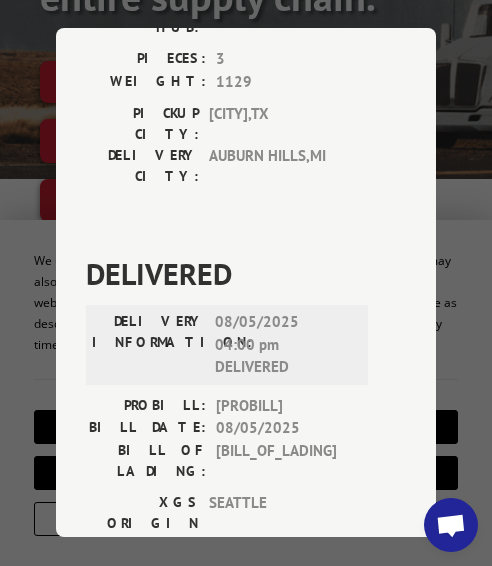 scroll, scrollTop: 1125, scrollLeft: 0, axis: vertical 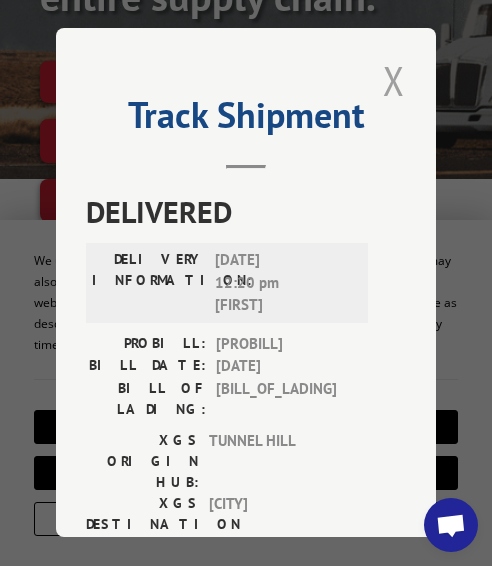 click at bounding box center [394, 80] 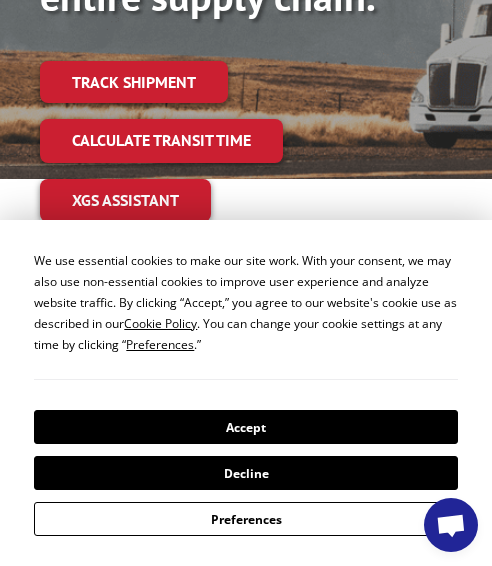 drag, startPoint x: 157, startPoint y: 83, endPoint x: 170, endPoint y: 95, distance: 17.691807 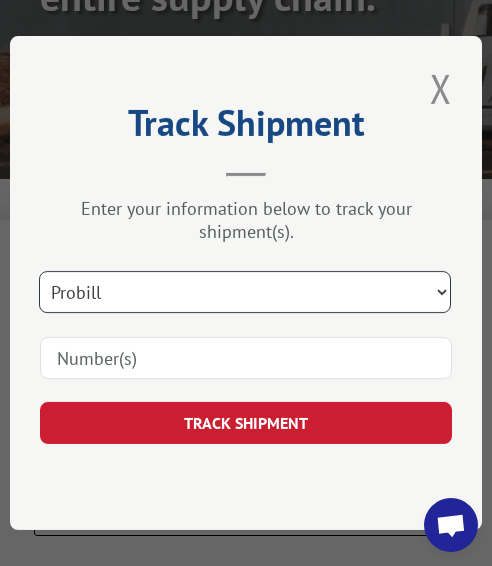 drag, startPoint x: 451, startPoint y: 282, endPoint x: 421, endPoint y: 284, distance: 30.066593 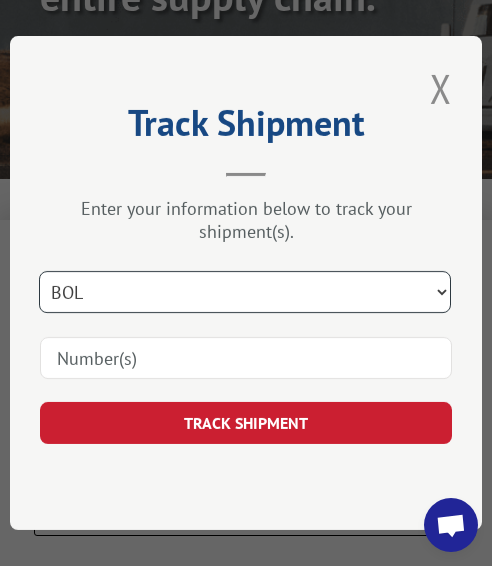 click on "Select category... Probill BOL PO" at bounding box center (245, 292) 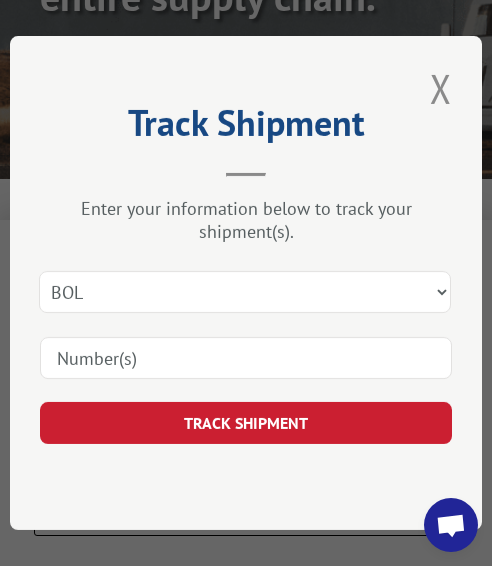 click at bounding box center (246, 358) 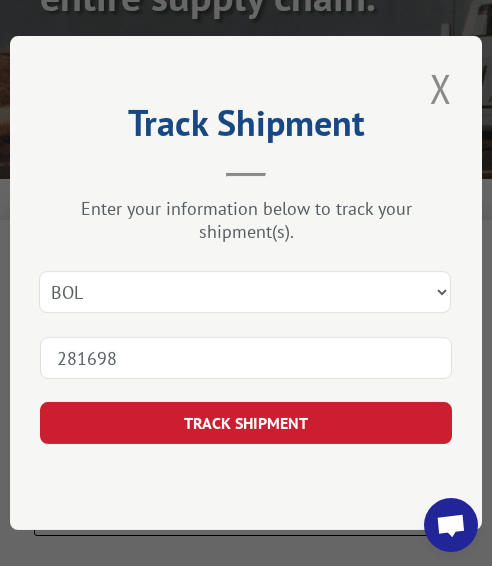 type on "2816985" 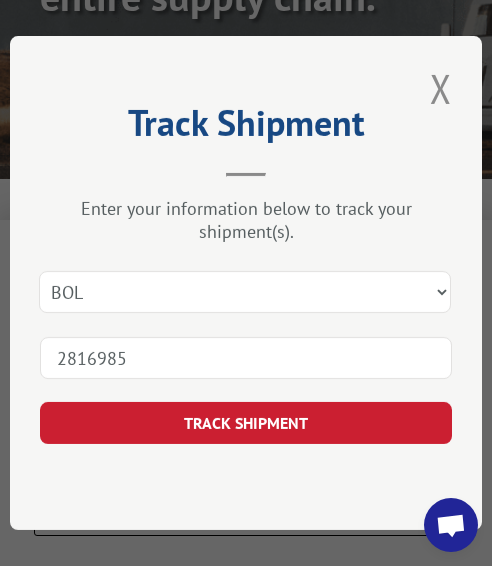click on "TRACK SHIPMENT" at bounding box center [246, 423] 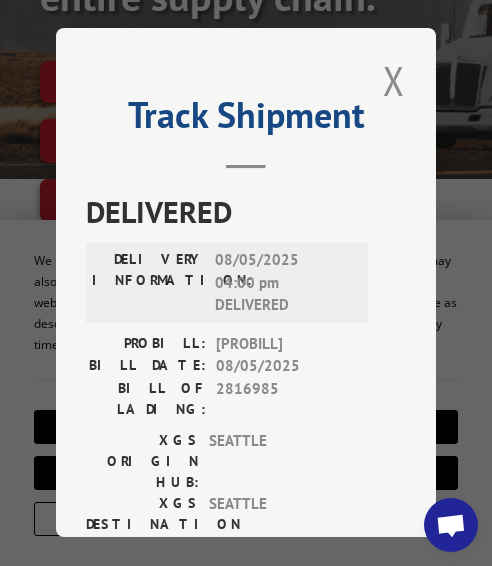 drag, startPoint x: 387, startPoint y: 71, endPoint x: 396, endPoint y: 105, distance: 35.17101 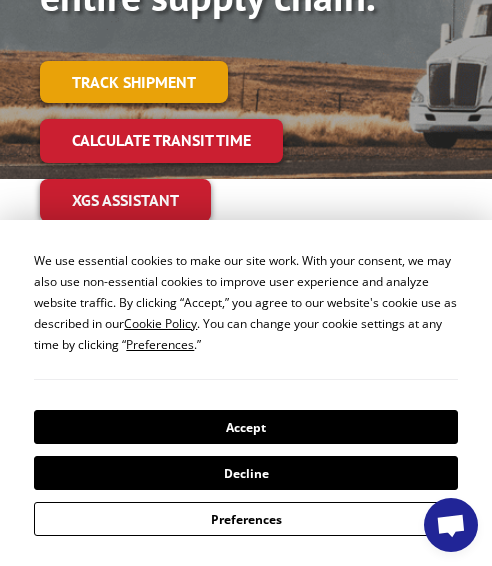 click on "Track shipment" at bounding box center [134, 82] 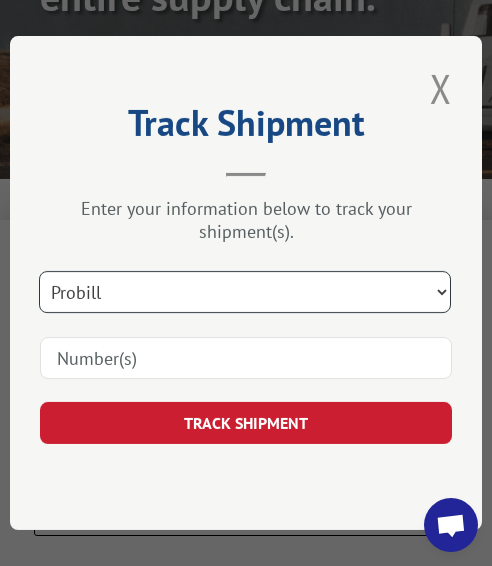 click on "Select category... Probill BOL PO" at bounding box center (245, 292) 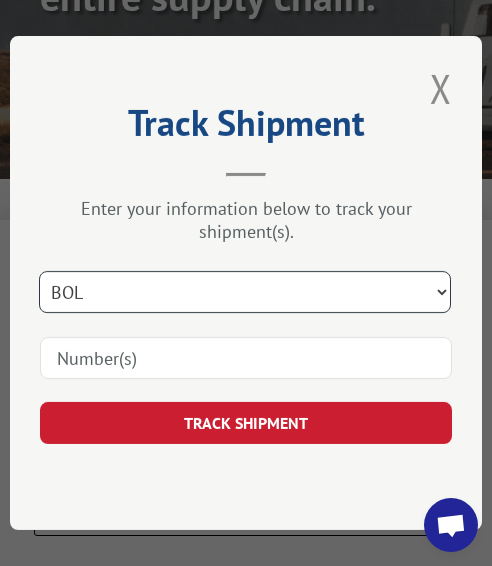 click on "Select category... Probill BOL PO" at bounding box center (245, 292) 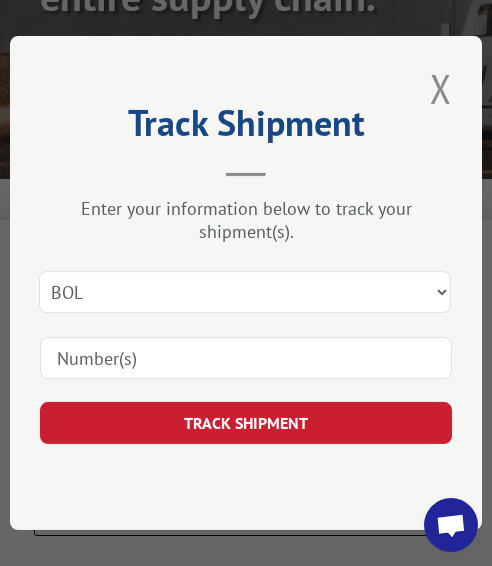 click at bounding box center (246, 358) 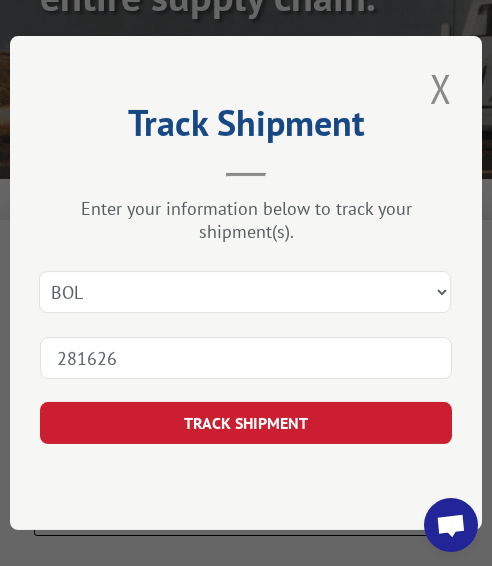 type on "[BILL_OF_LADING]" 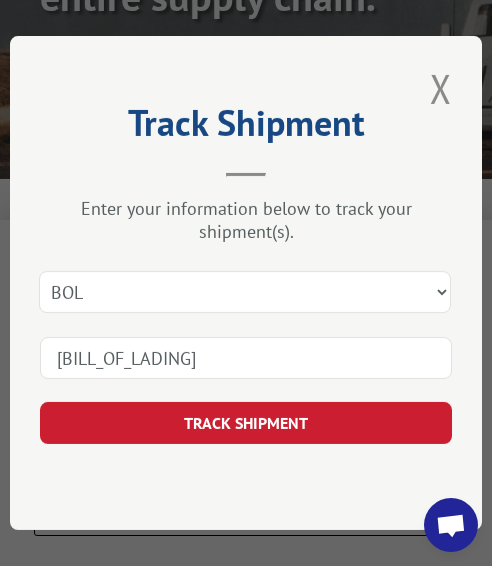 click on "TRACK SHIPMENT" at bounding box center [246, 423] 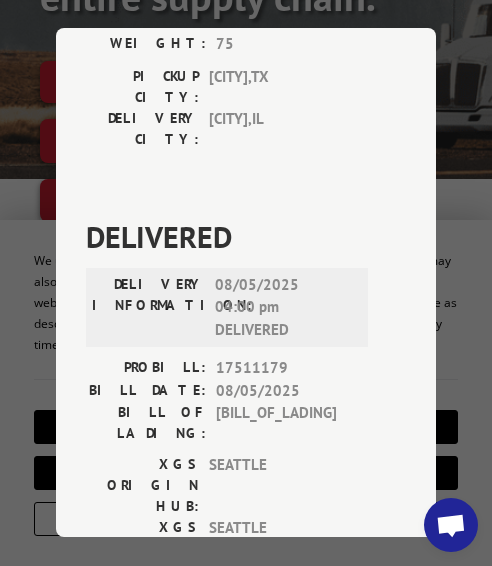 scroll, scrollTop: 643, scrollLeft: 0, axis: vertical 